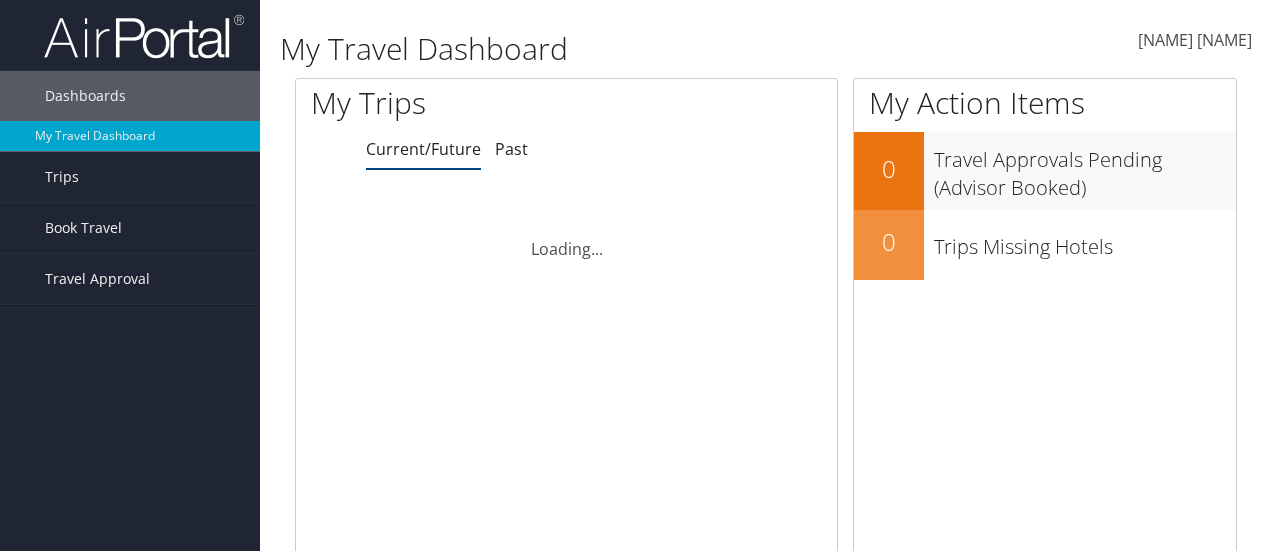 scroll, scrollTop: 0, scrollLeft: 0, axis: both 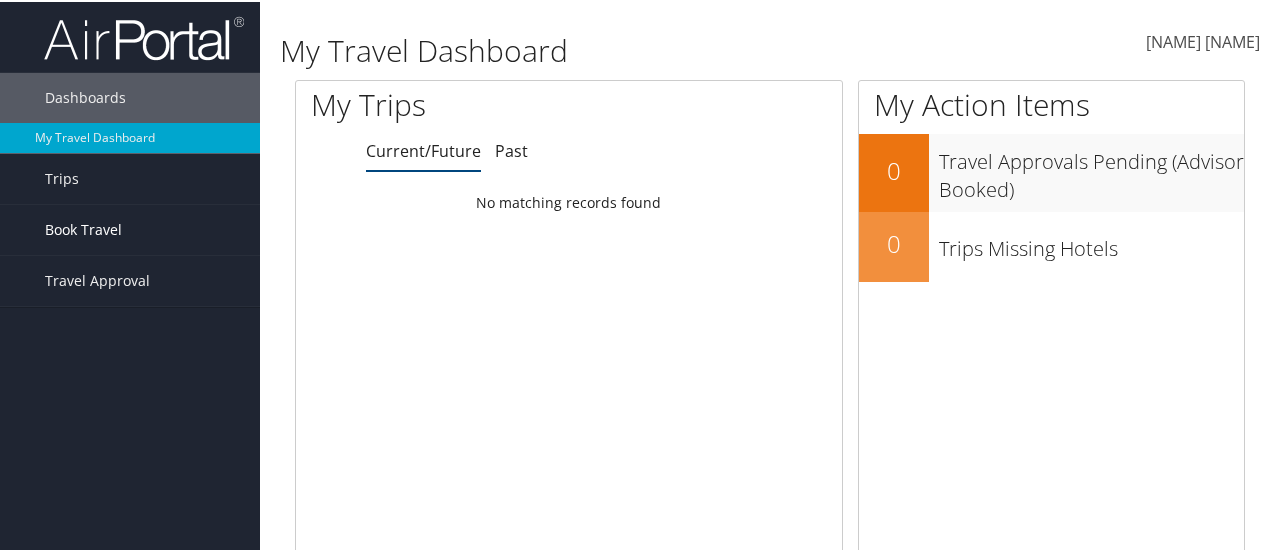 click on "Book Travel" at bounding box center [83, 228] 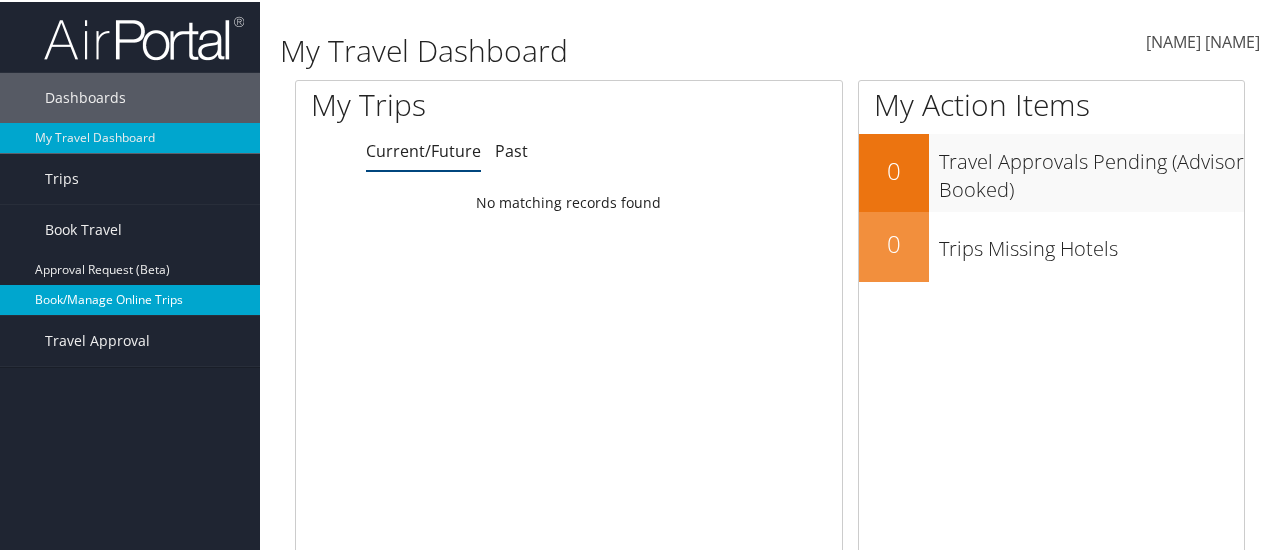 click on "Book/Manage Online Trips" at bounding box center (130, 298) 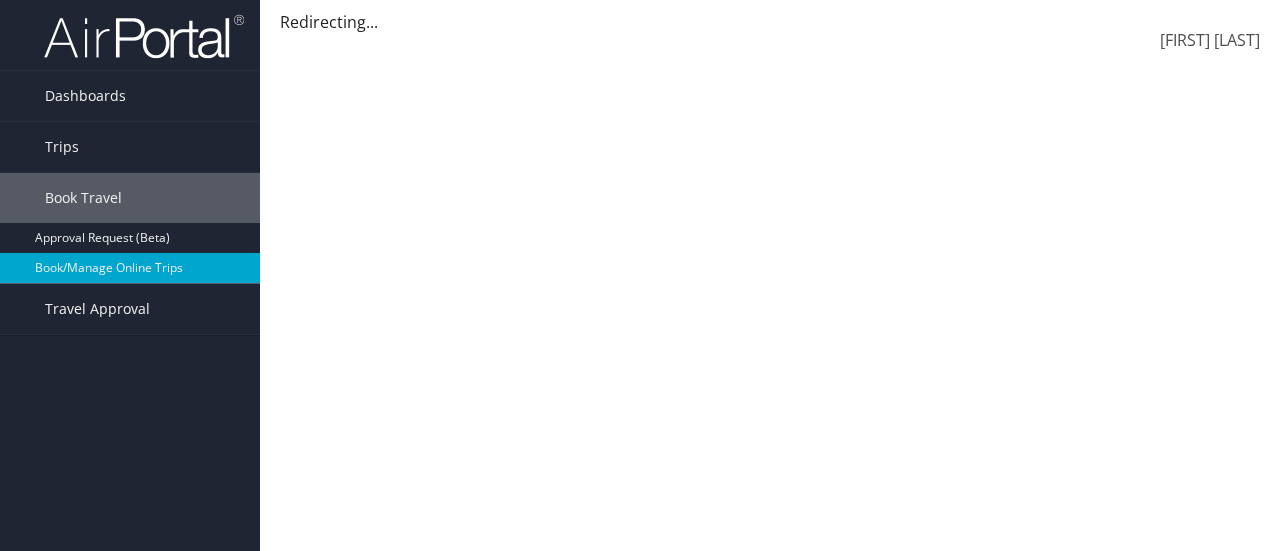 scroll, scrollTop: 0, scrollLeft: 0, axis: both 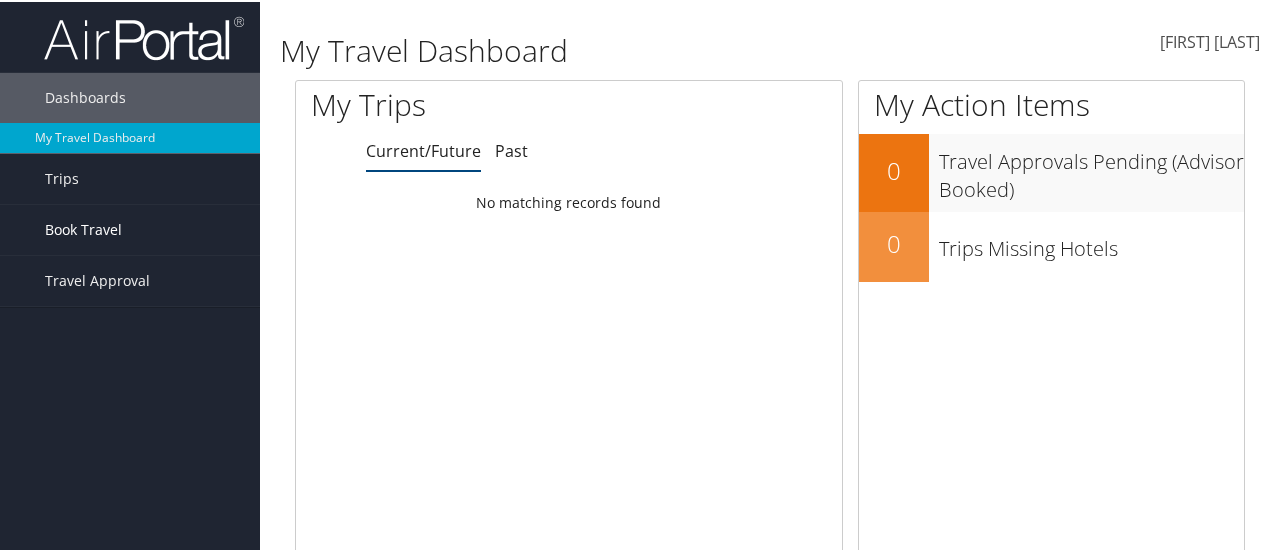 click on "Book Travel" at bounding box center (83, 228) 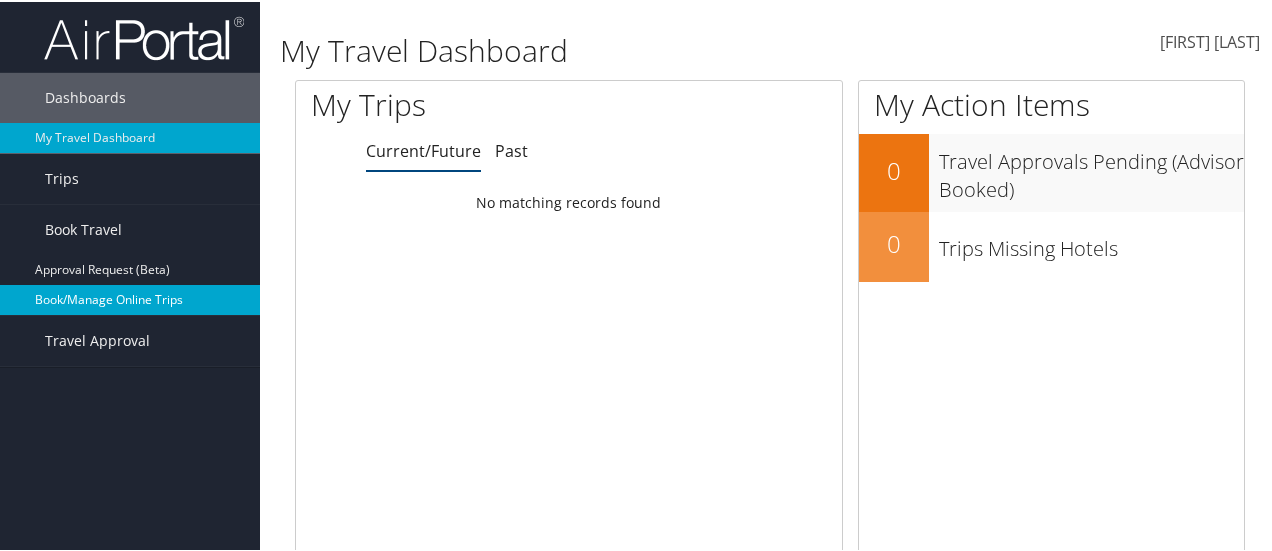 click on "Book/Manage Online Trips" at bounding box center (130, 298) 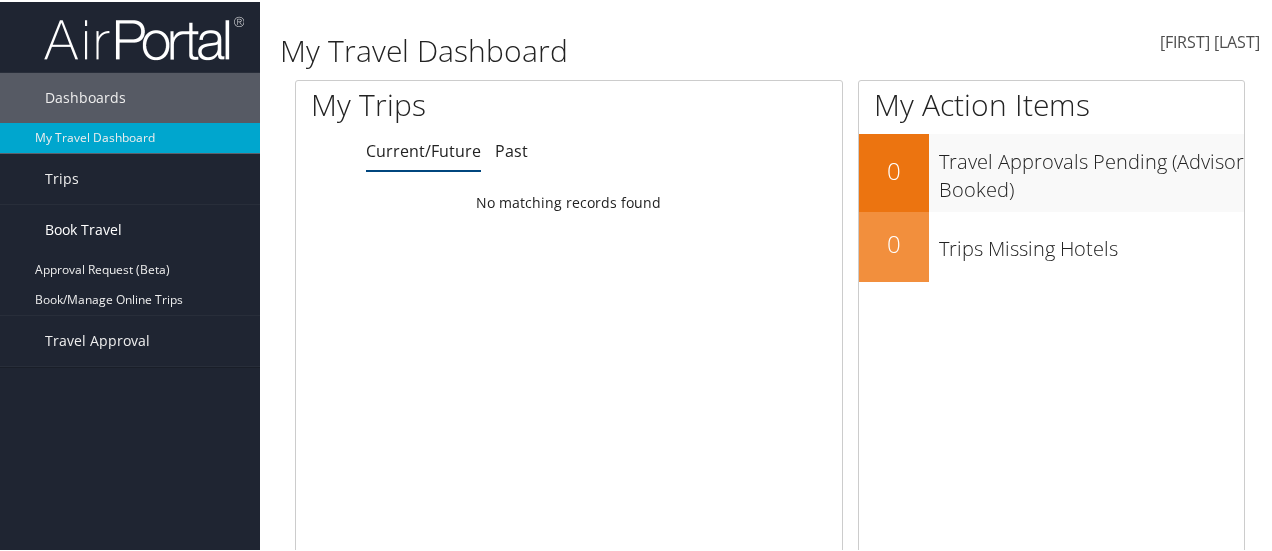 click on "Book Travel" at bounding box center (130, 228) 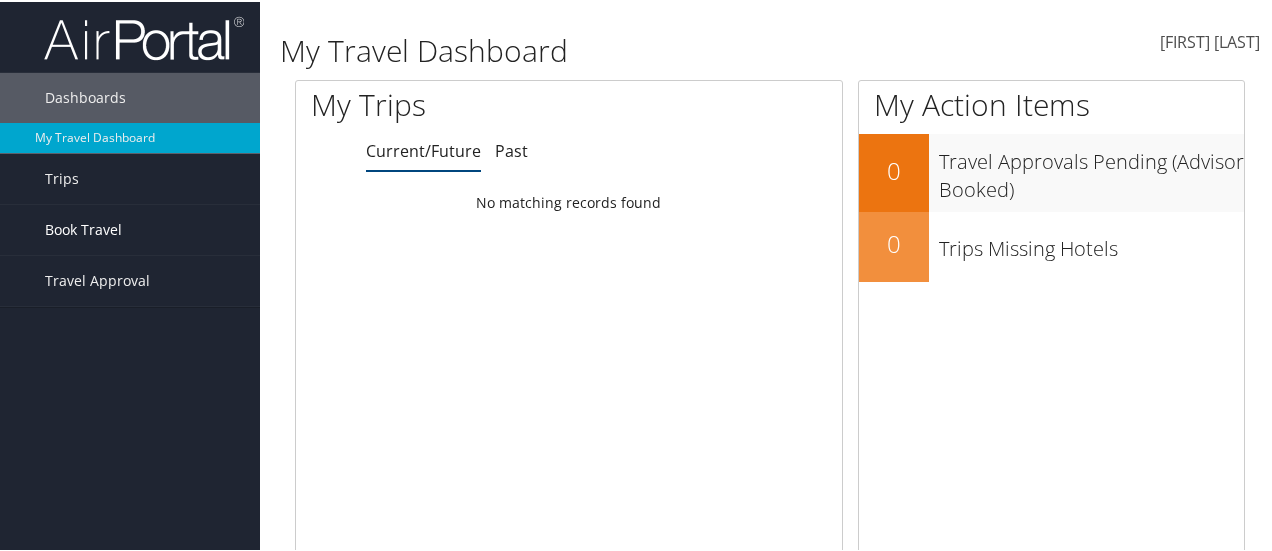 click on "Book Travel" at bounding box center [83, 228] 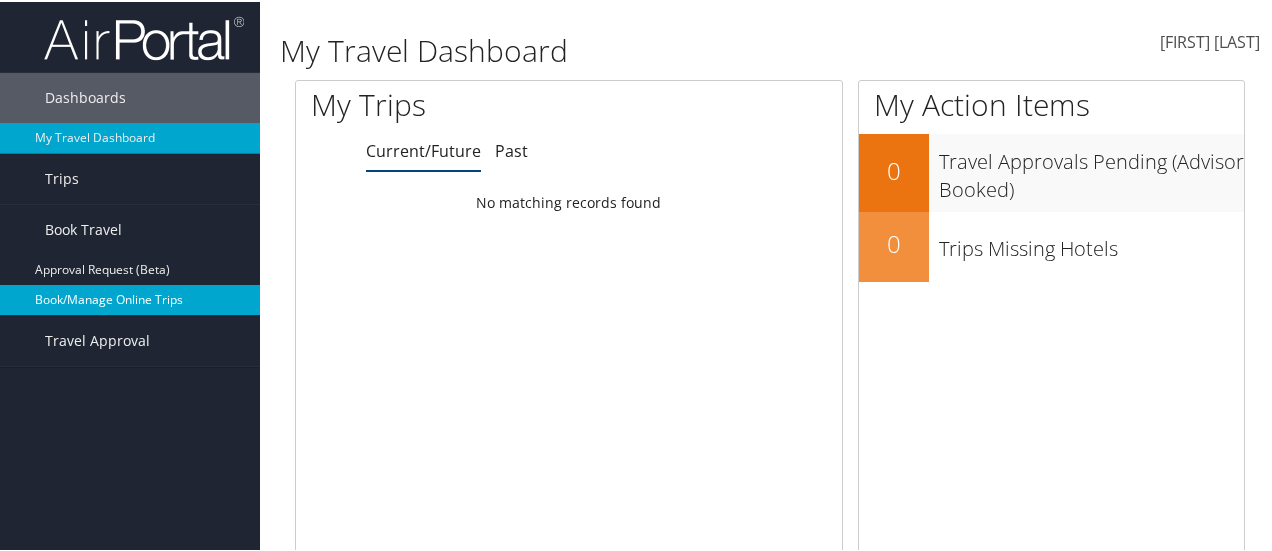 click on "Book/Manage Online Trips" at bounding box center (130, 298) 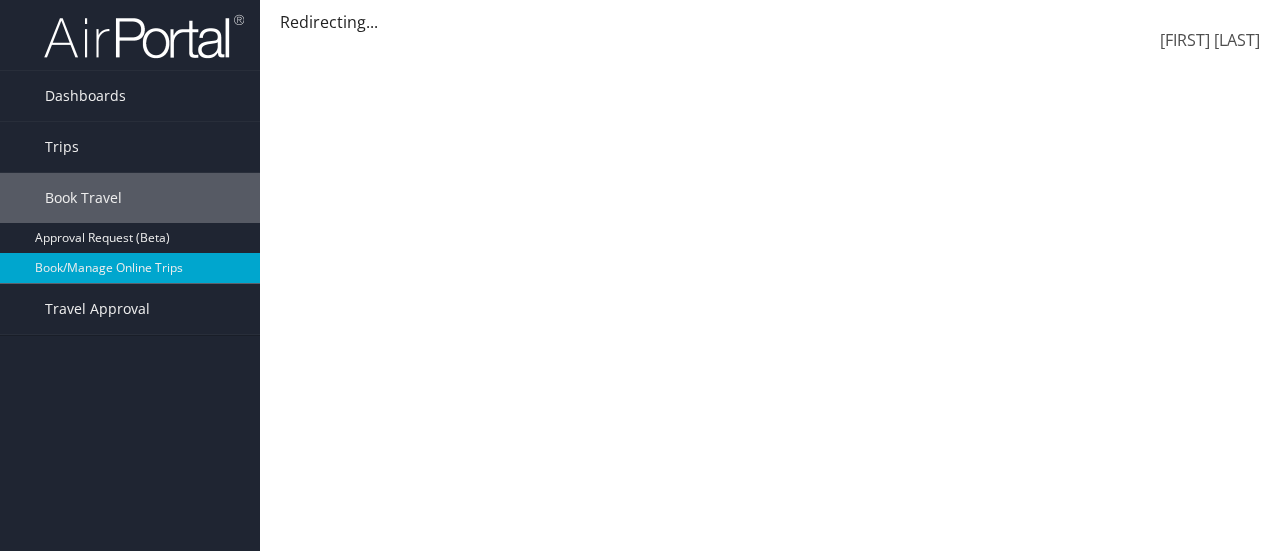 scroll, scrollTop: 0, scrollLeft: 0, axis: both 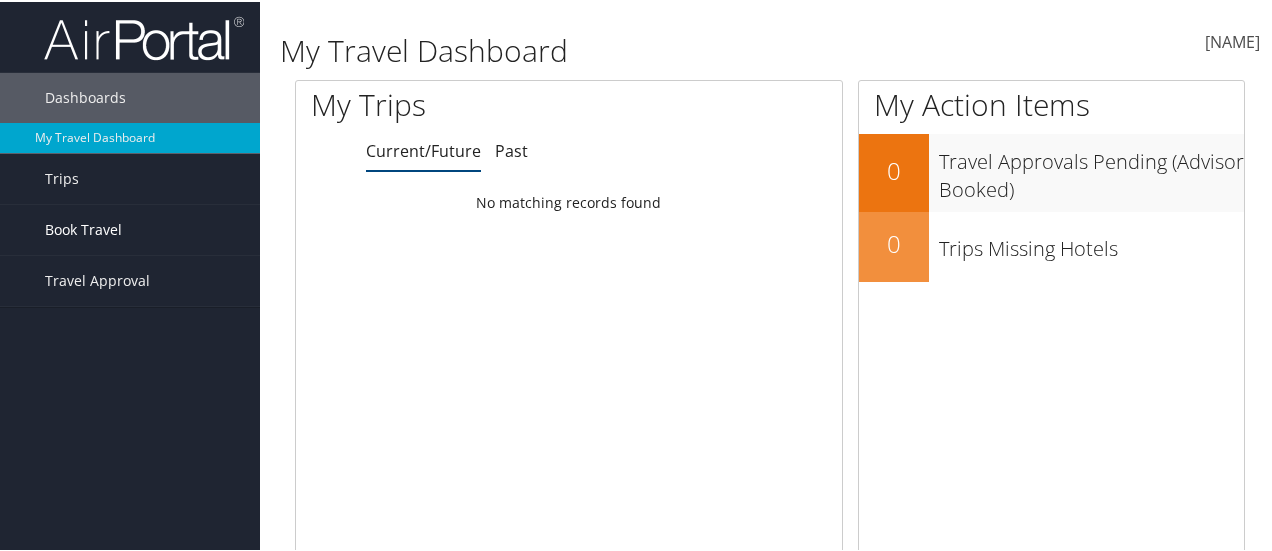 click on "Book Travel" at bounding box center [83, 228] 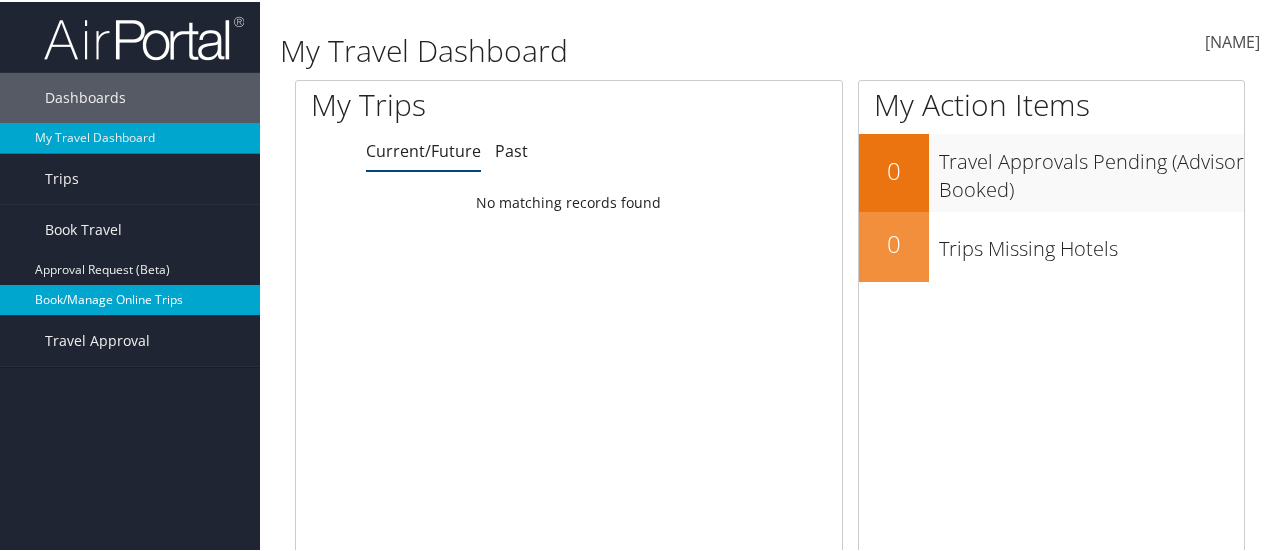 click on "Book/Manage Online Trips" at bounding box center (130, 298) 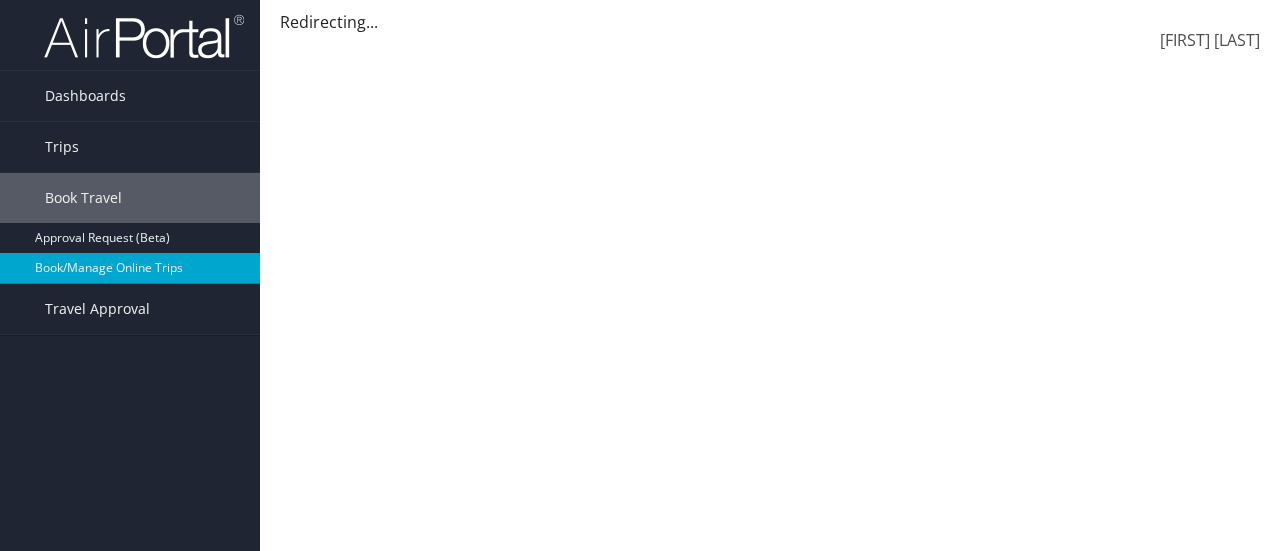 scroll, scrollTop: 0, scrollLeft: 0, axis: both 